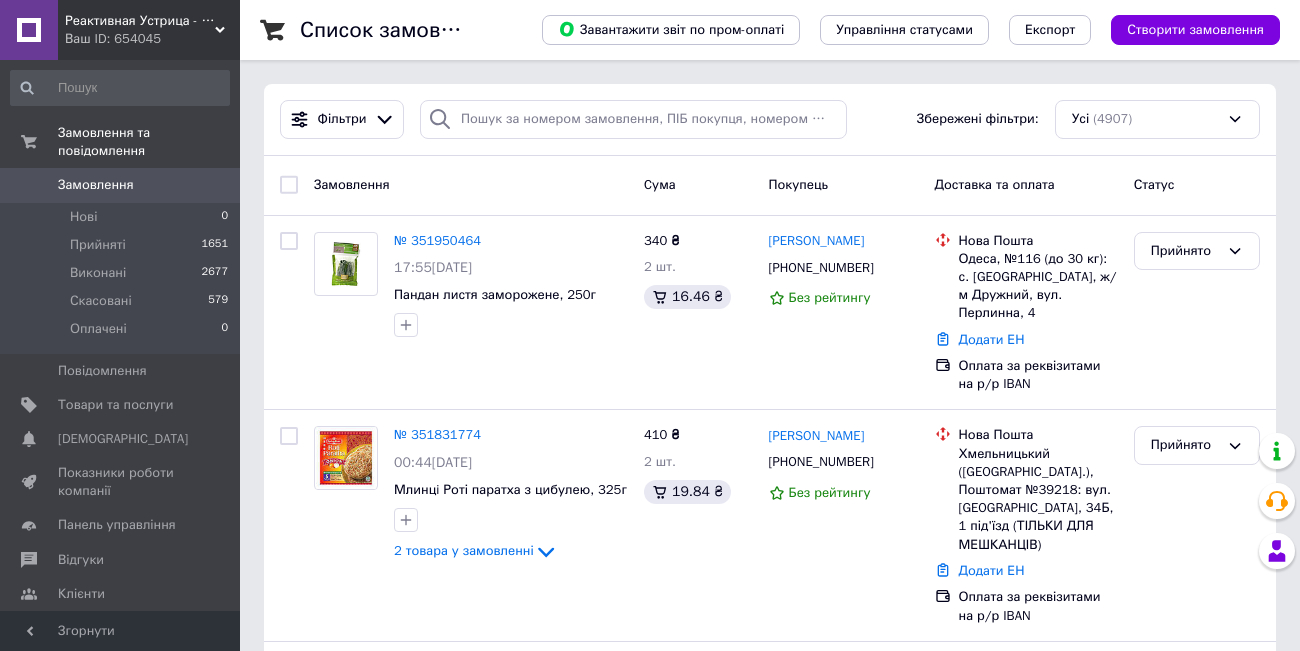 scroll, scrollTop: 0, scrollLeft: 0, axis: both 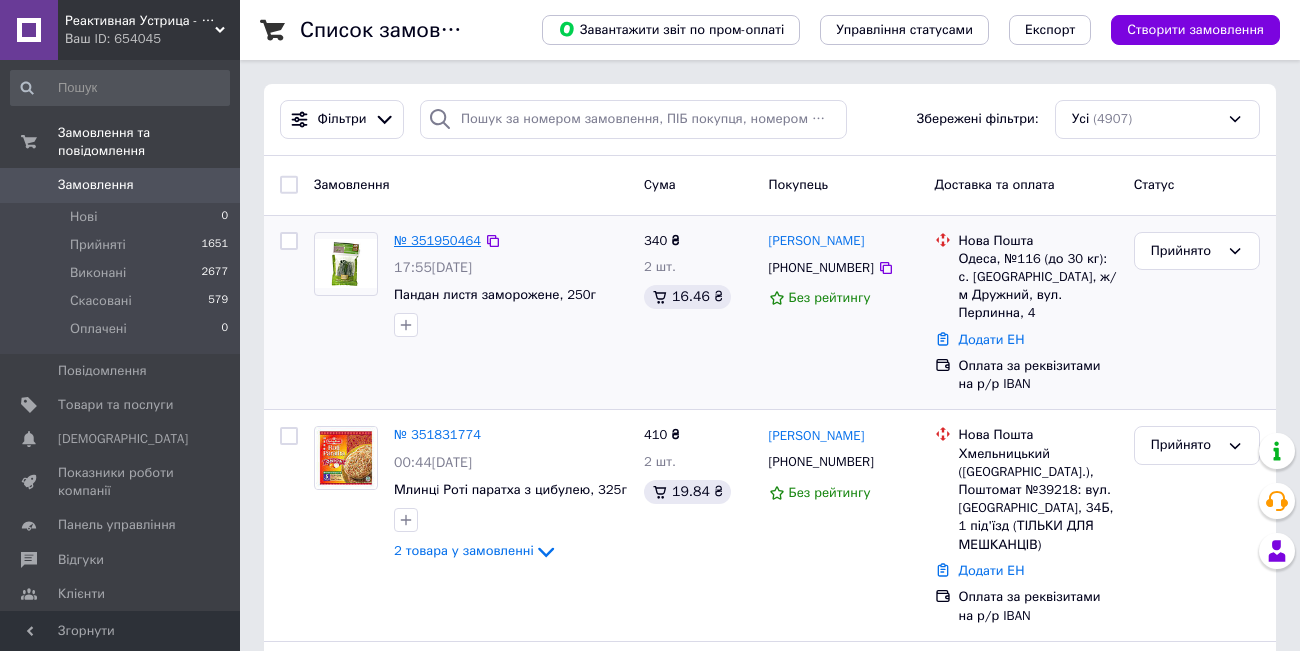 click on "№ 351950464" at bounding box center [437, 240] 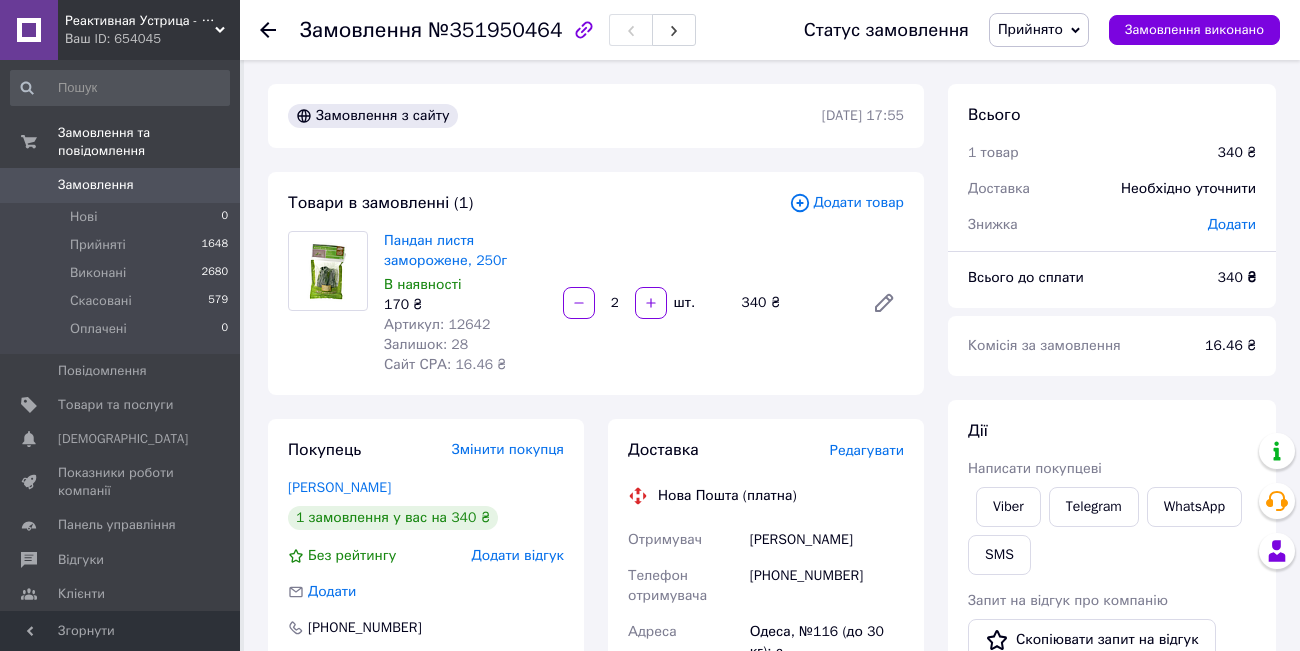 scroll, scrollTop: 138, scrollLeft: 0, axis: vertical 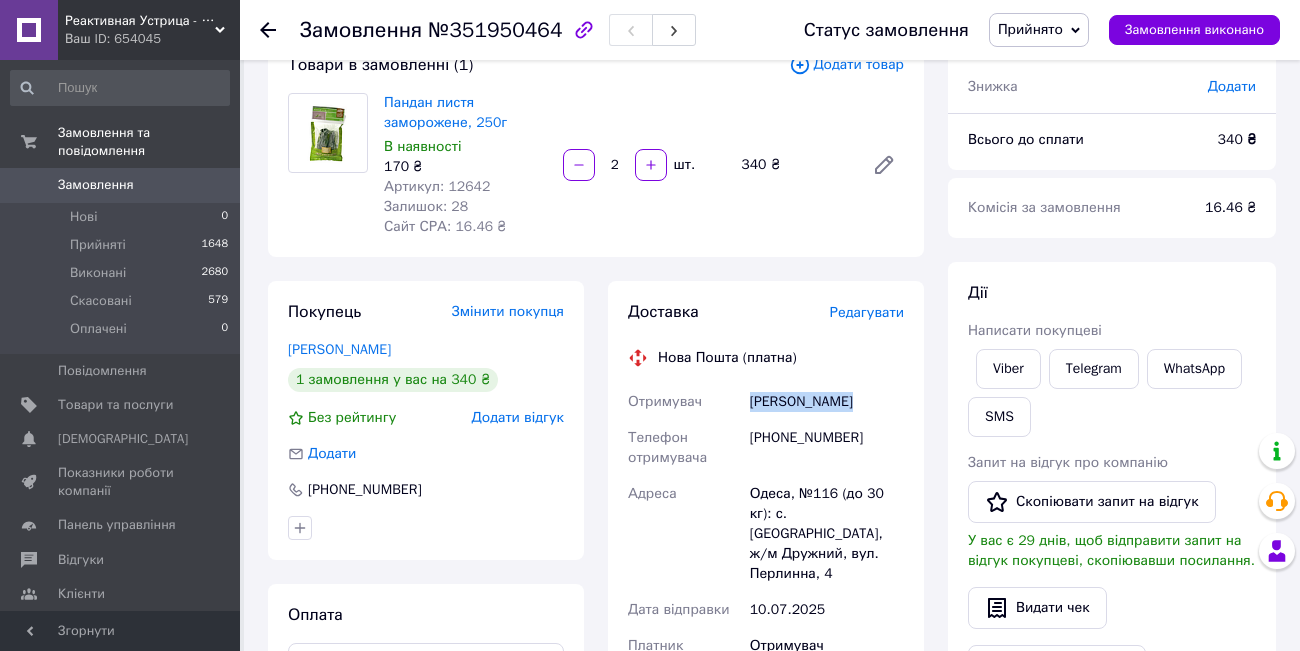 drag, startPoint x: 743, startPoint y: 403, endPoint x: 865, endPoint y: 411, distance: 122.26202 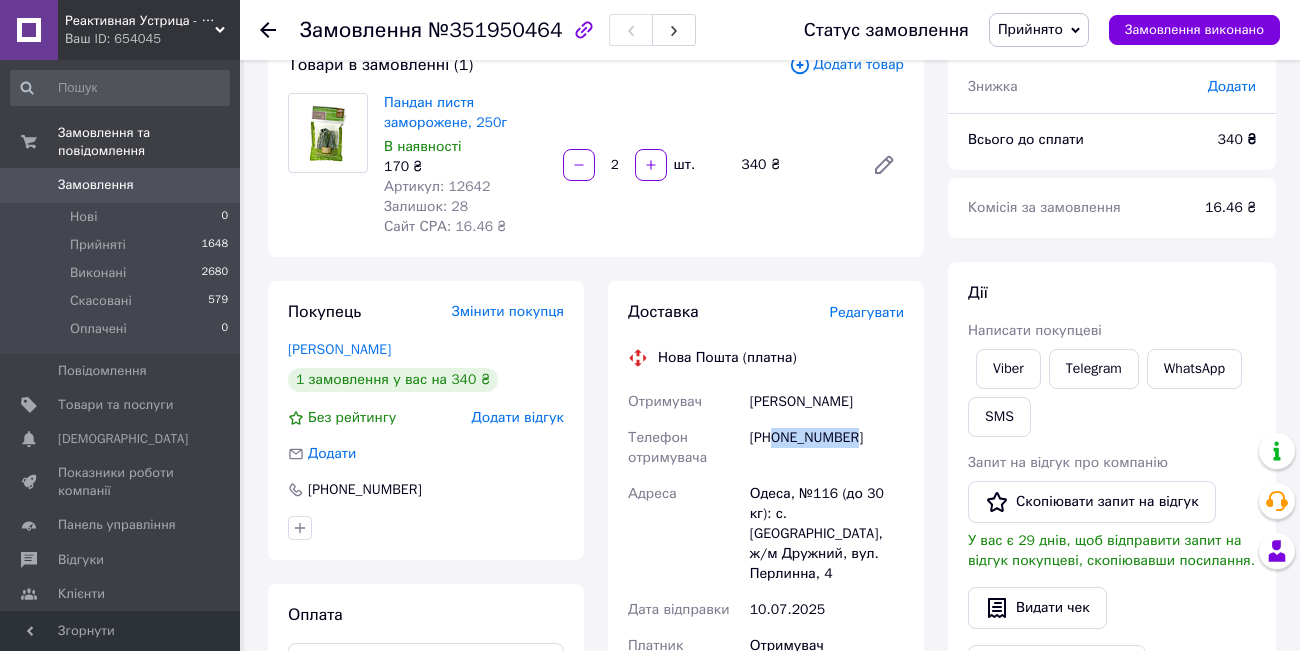drag, startPoint x: 774, startPoint y: 433, endPoint x: 907, endPoint y: 441, distance: 133.24039 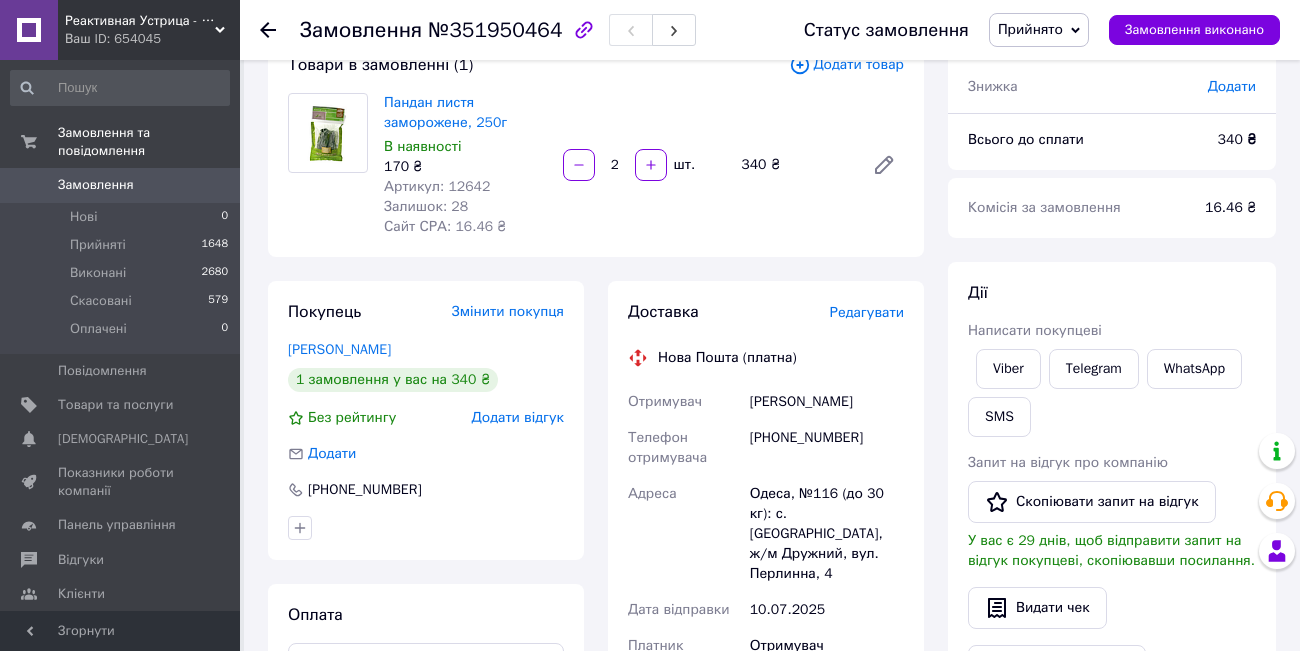 click at bounding box center (280, 30) 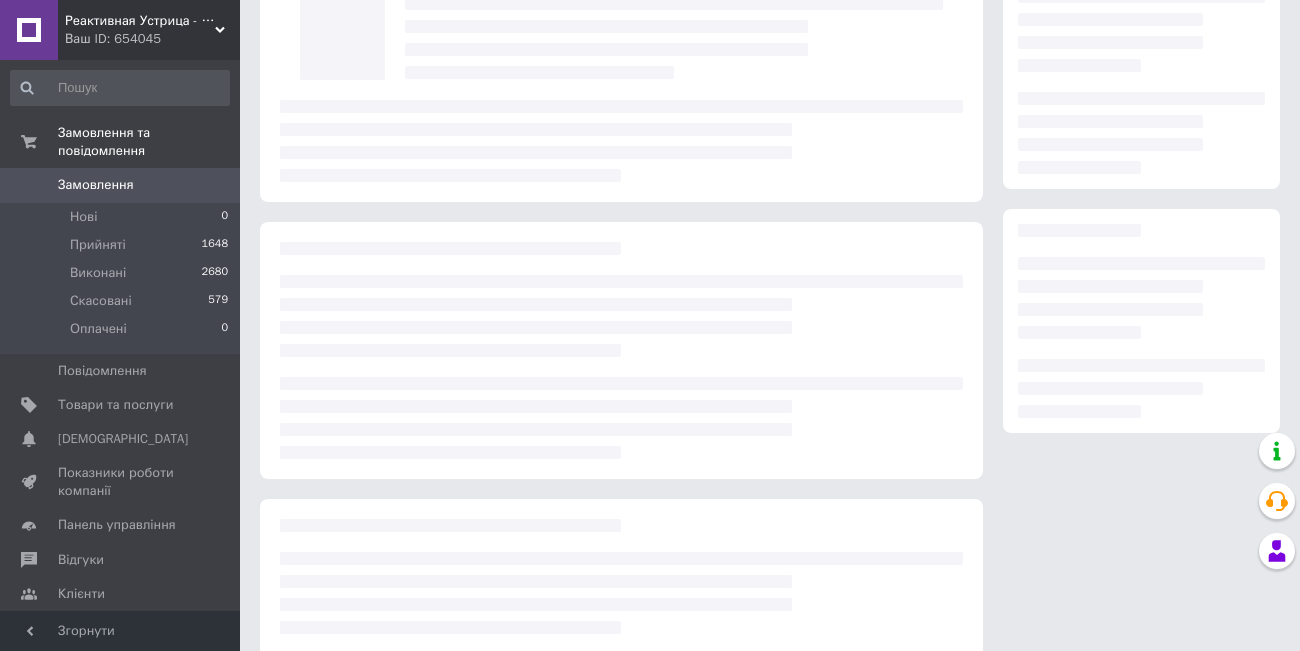 scroll, scrollTop: 0, scrollLeft: 0, axis: both 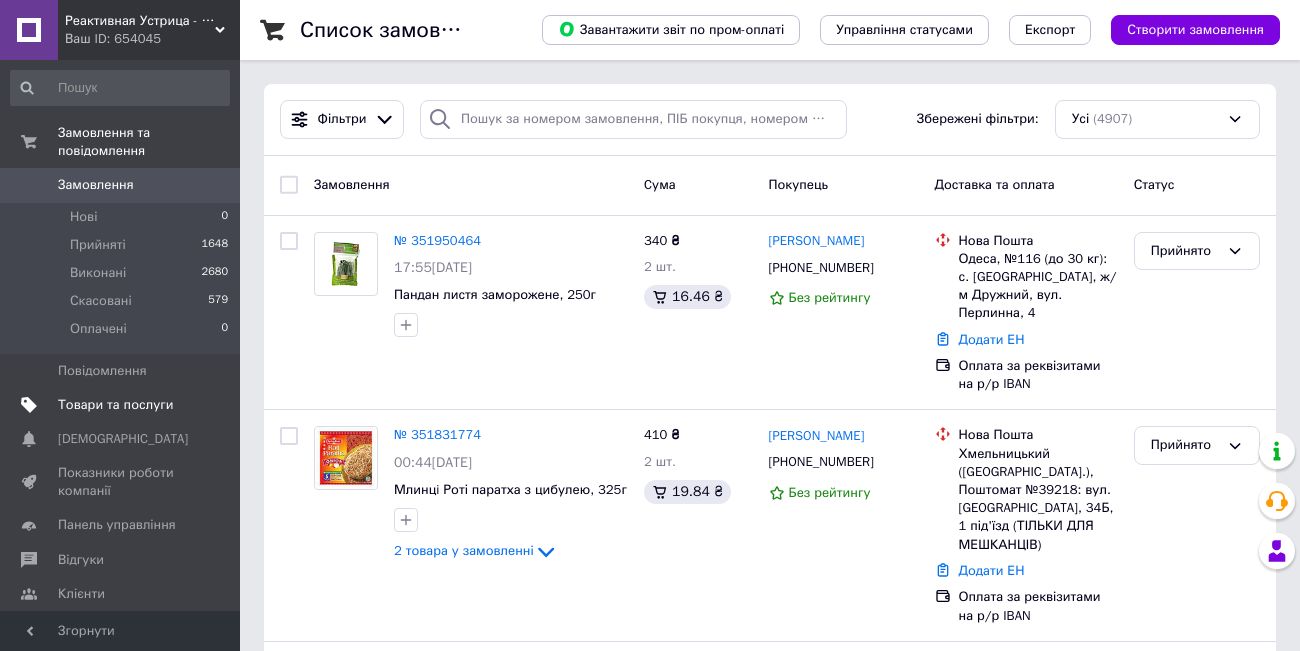 click on "Товари та послуги" at bounding box center [115, 405] 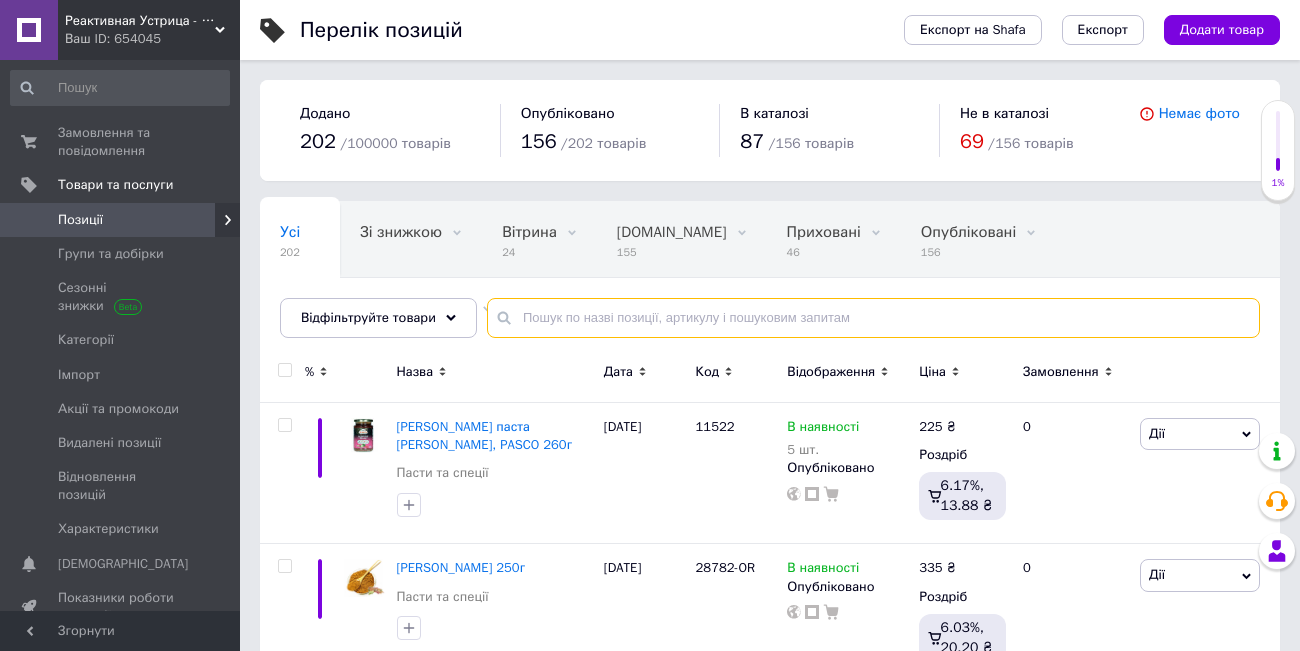 click at bounding box center [873, 318] 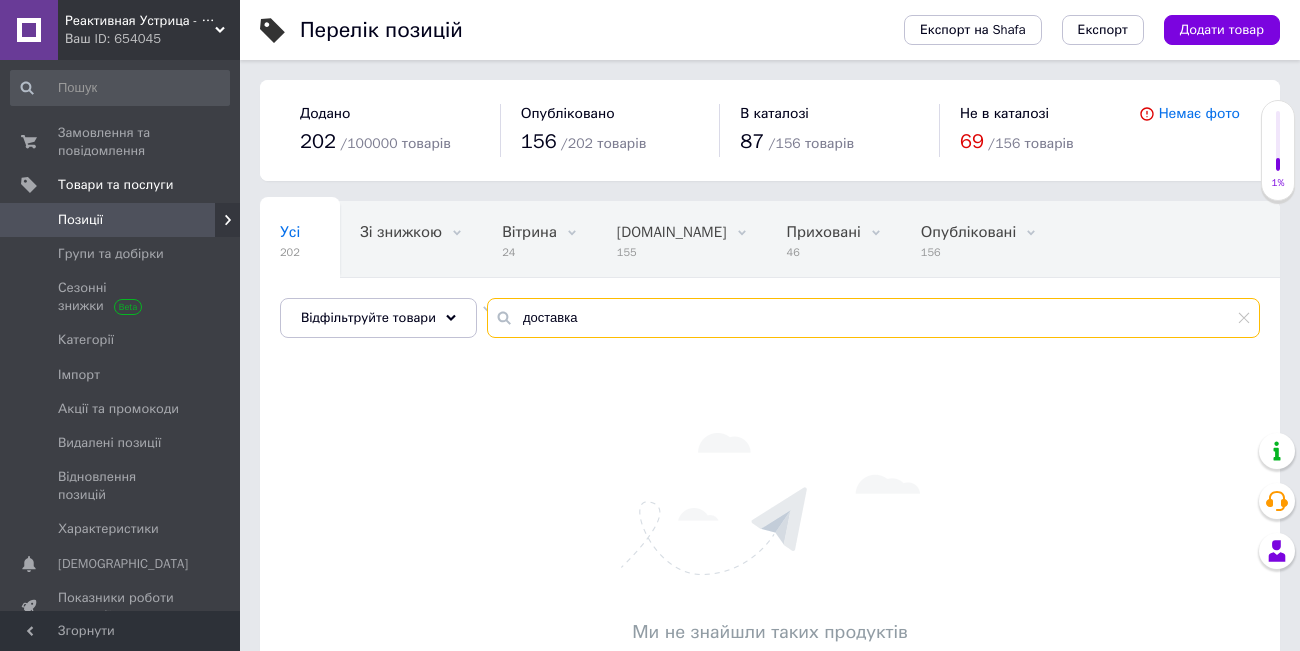 drag, startPoint x: 586, startPoint y: 334, endPoint x: 505, endPoint y: 313, distance: 83.677956 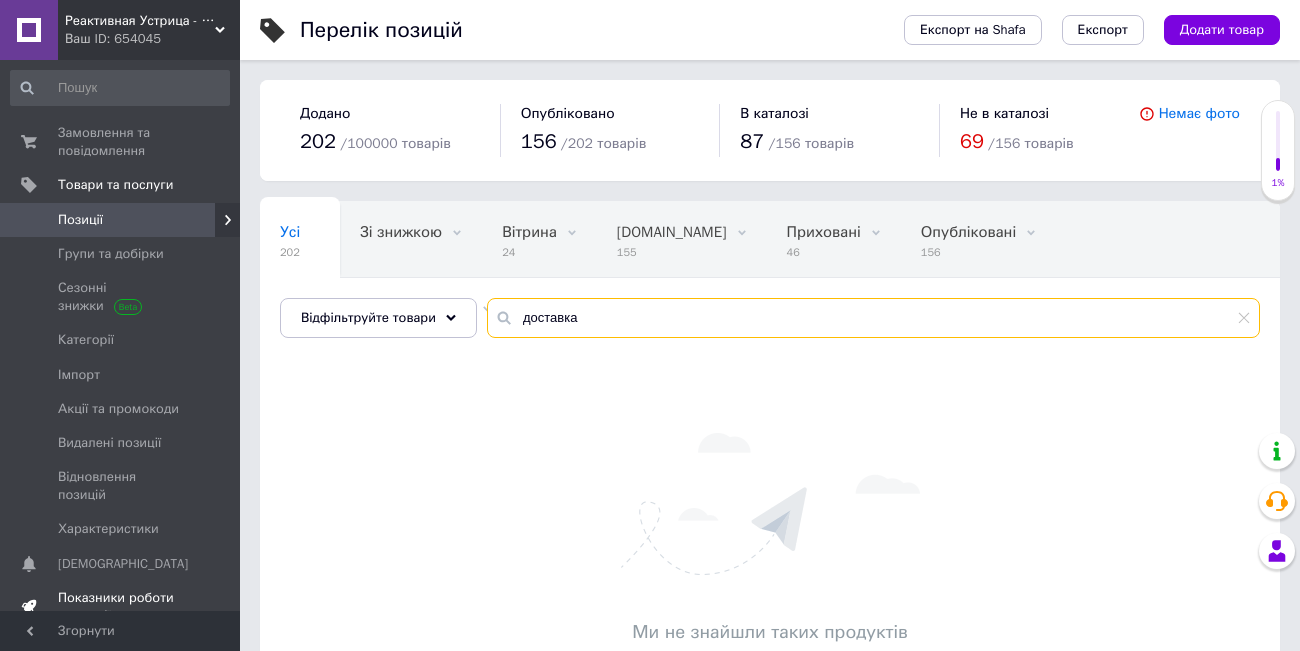 scroll, scrollTop: 90, scrollLeft: 0, axis: vertical 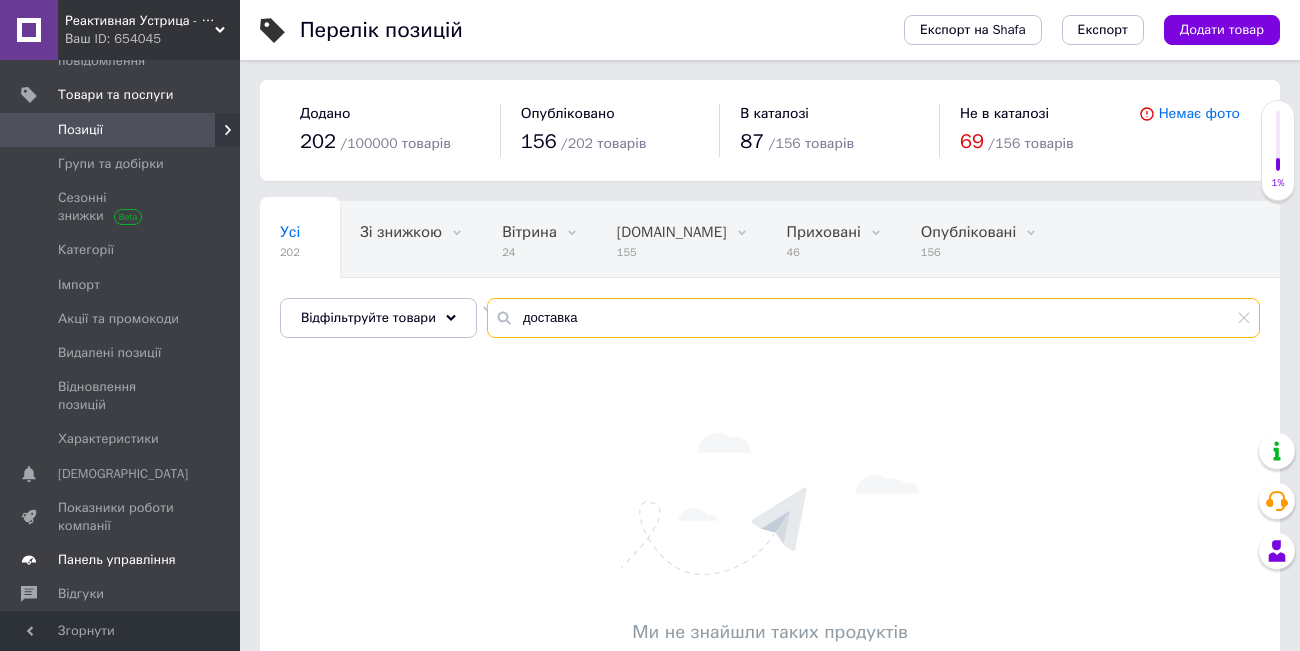 type on "доставка" 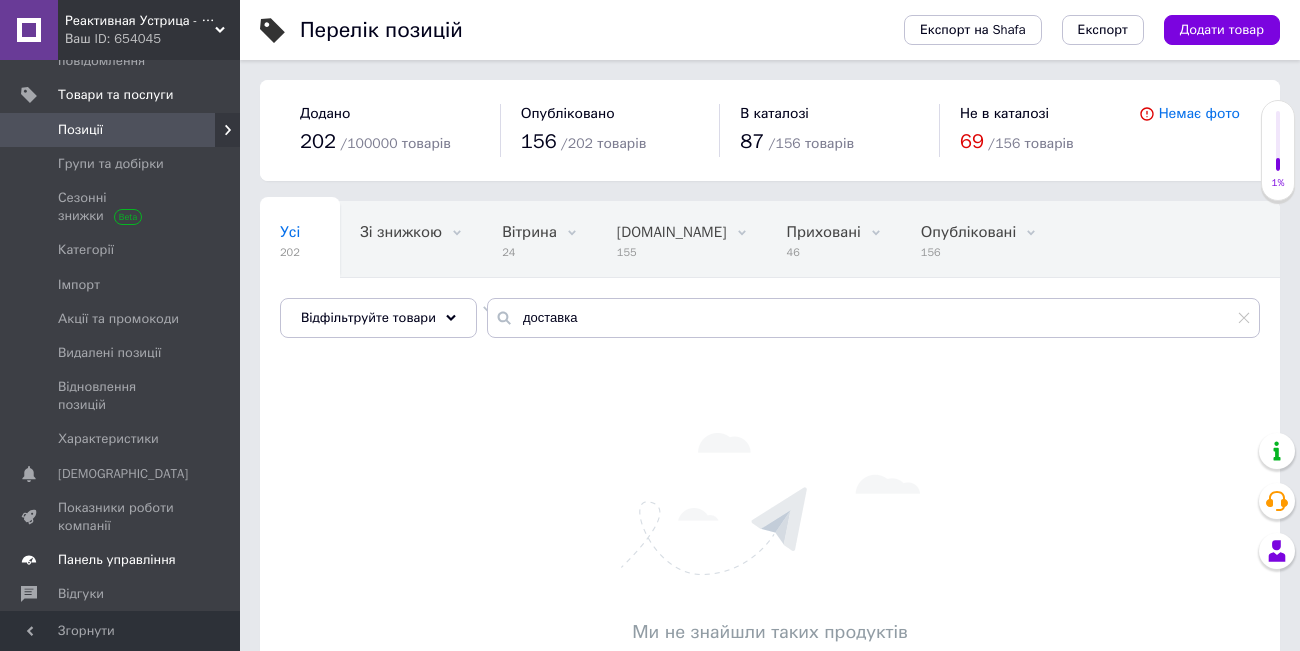 click on "Панель управління" at bounding box center [117, 560] 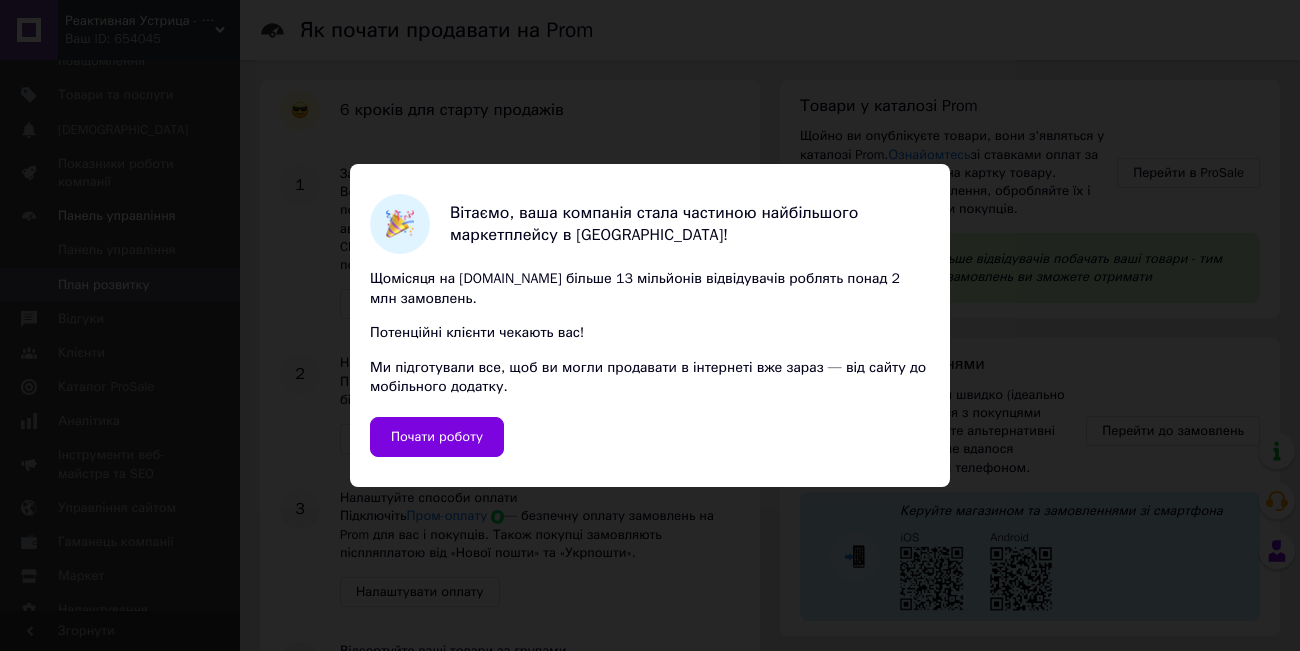 click on "Вітаємо, ваша компанія стала частиною найбільшого маркетплейсу в [GEOGRAPHIC_DATA]! Щомісяця на [DOMAIN_NAME] більше 13 мільйонів відвідувачів роблять понад 2 млн замовлень. Потенційні клієнти чекають вас! Ми підготували все, щоб ви могли продавати в
інтернеті вже зараз — від сайту до мобільного додатку. Почати роботу" at bounding box center (650, 325) 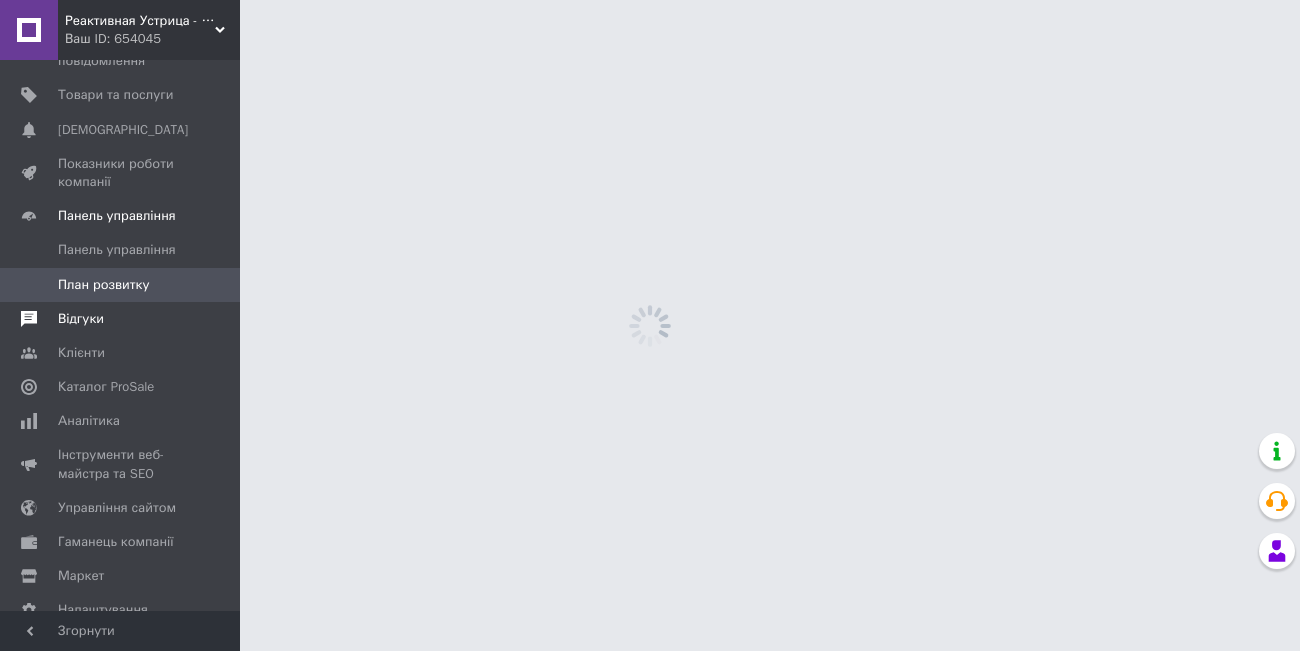 click on "Відгуки" at bounding box center (81, 319) 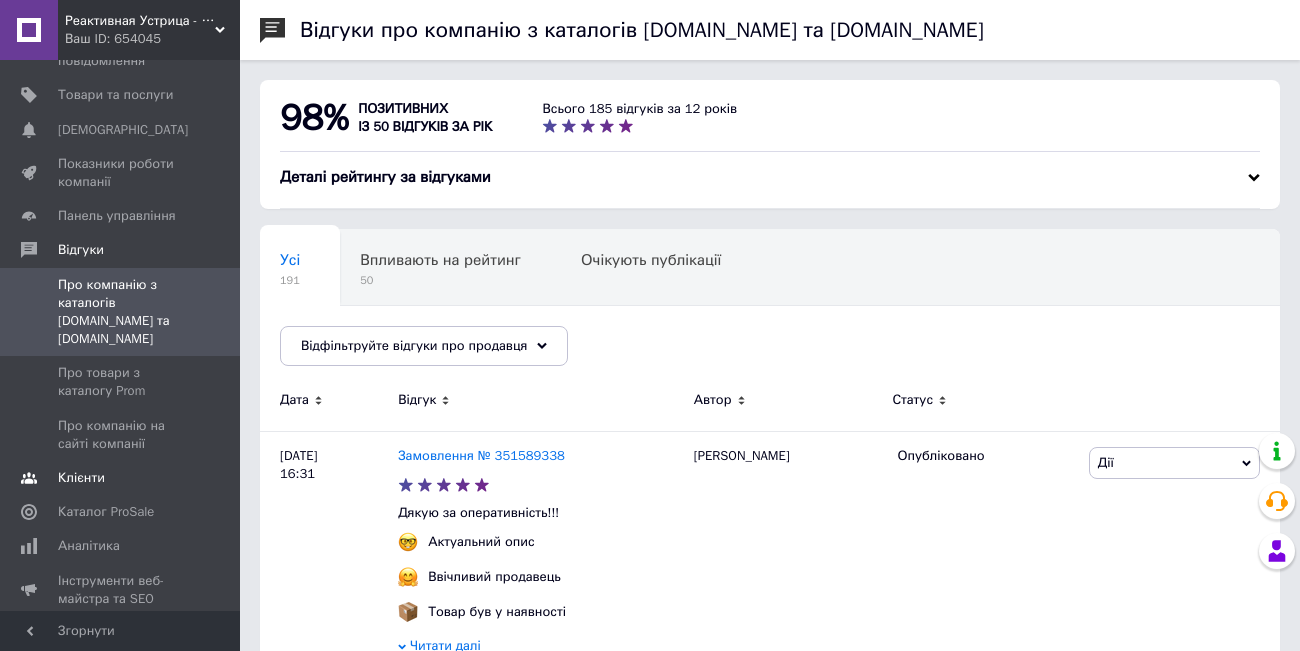 click on "Клієнти" at bounding box center (120, 478) 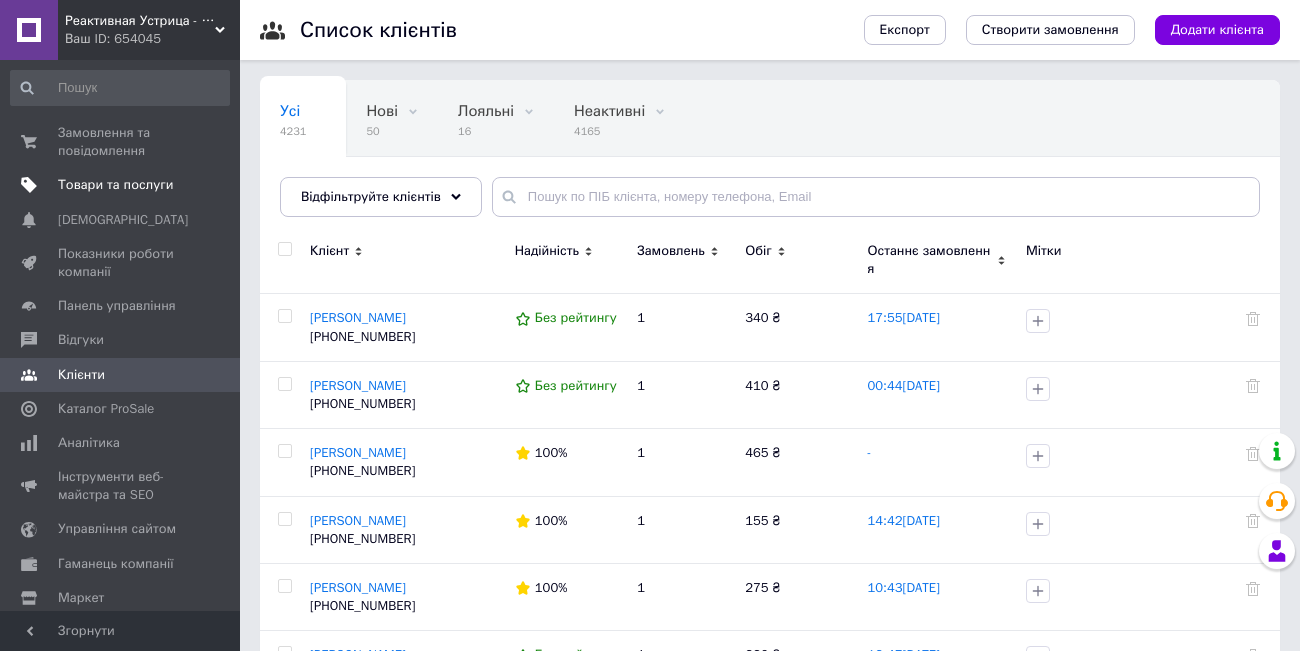scroll, scrollTop: 90, scrollLeft: 0, axis: vertical 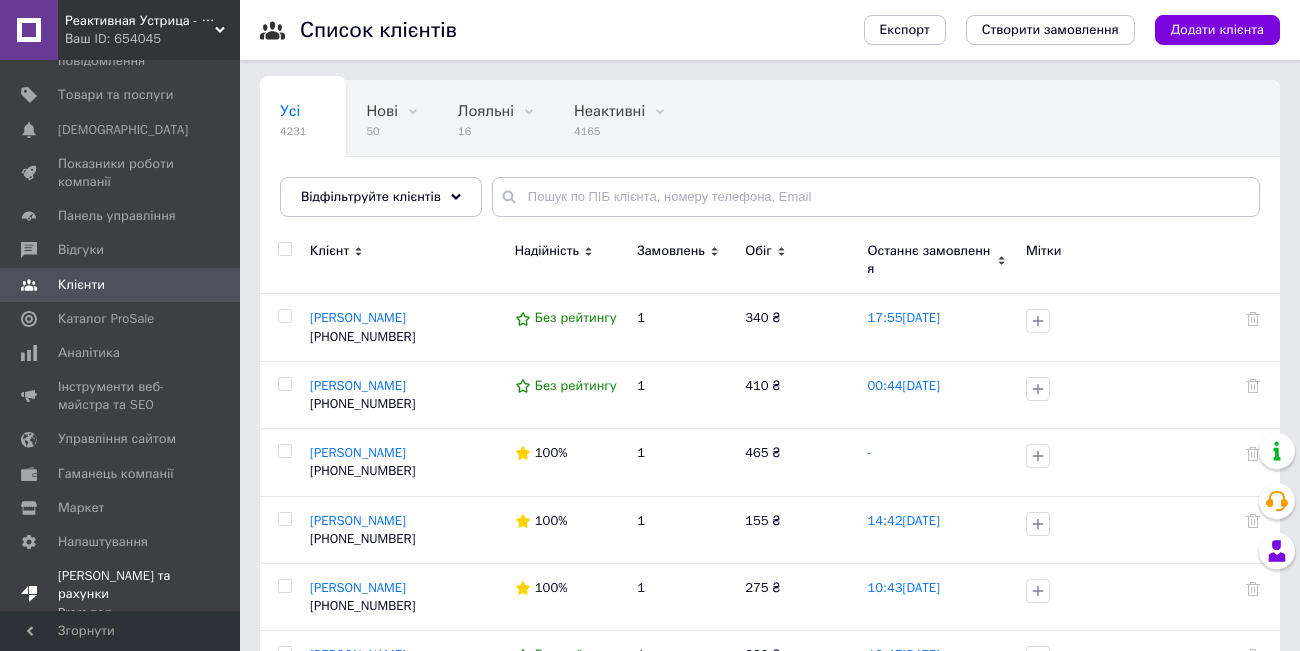 click on "[PERSON_NAME] та рахунки Prom топ" at bounding box center (121, 594) 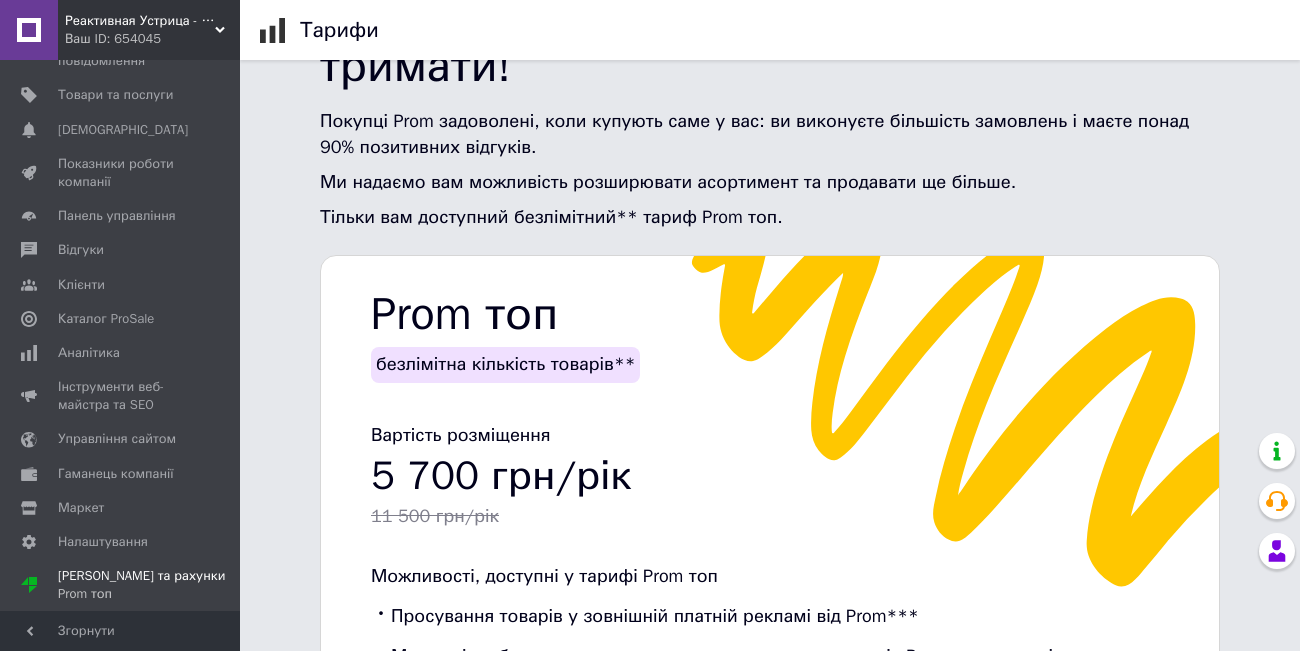scroll, scrollTop: 0, scrollLeft: 0, axis: both 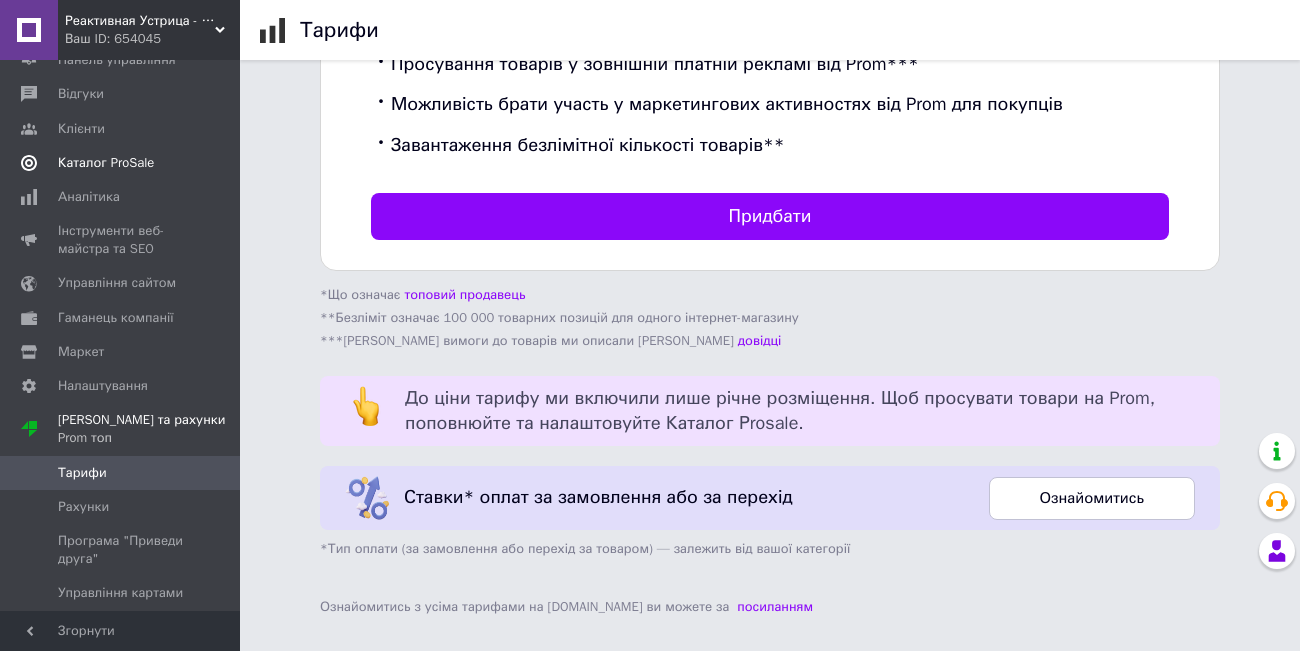 click on "Каталог ProSale" at bounding box center (106, 163) 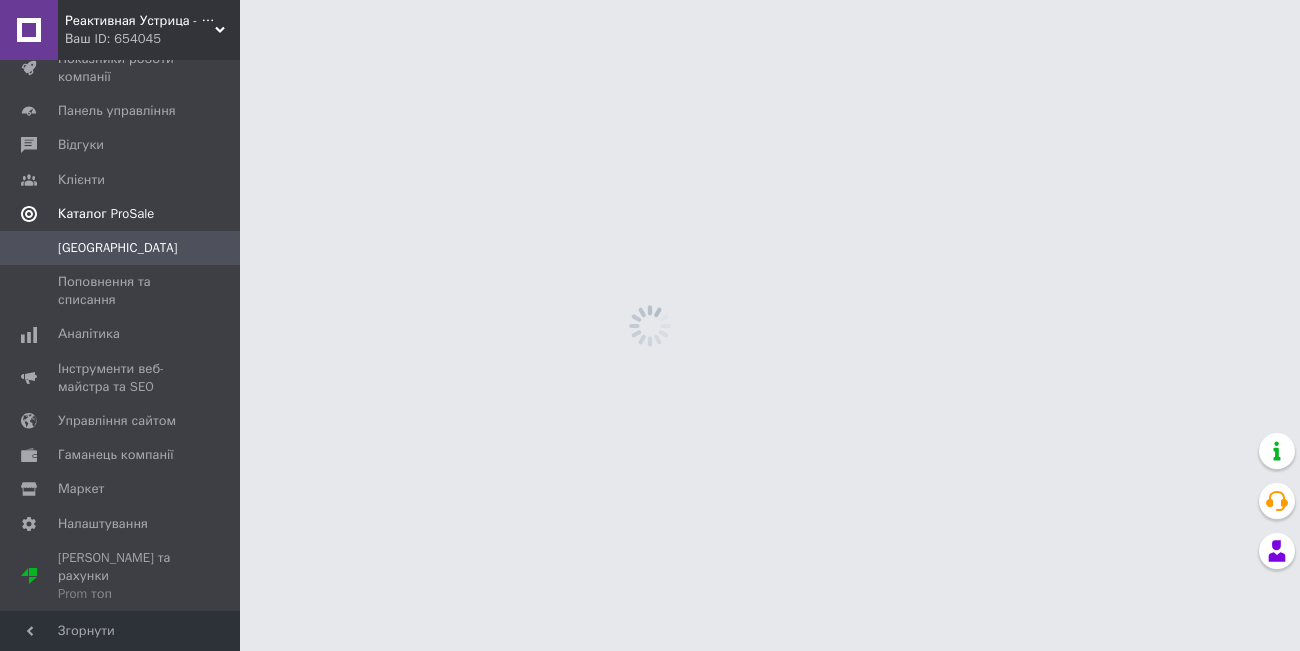 scroll, scrollTop: 0, scrollLeft: 0, axis: both 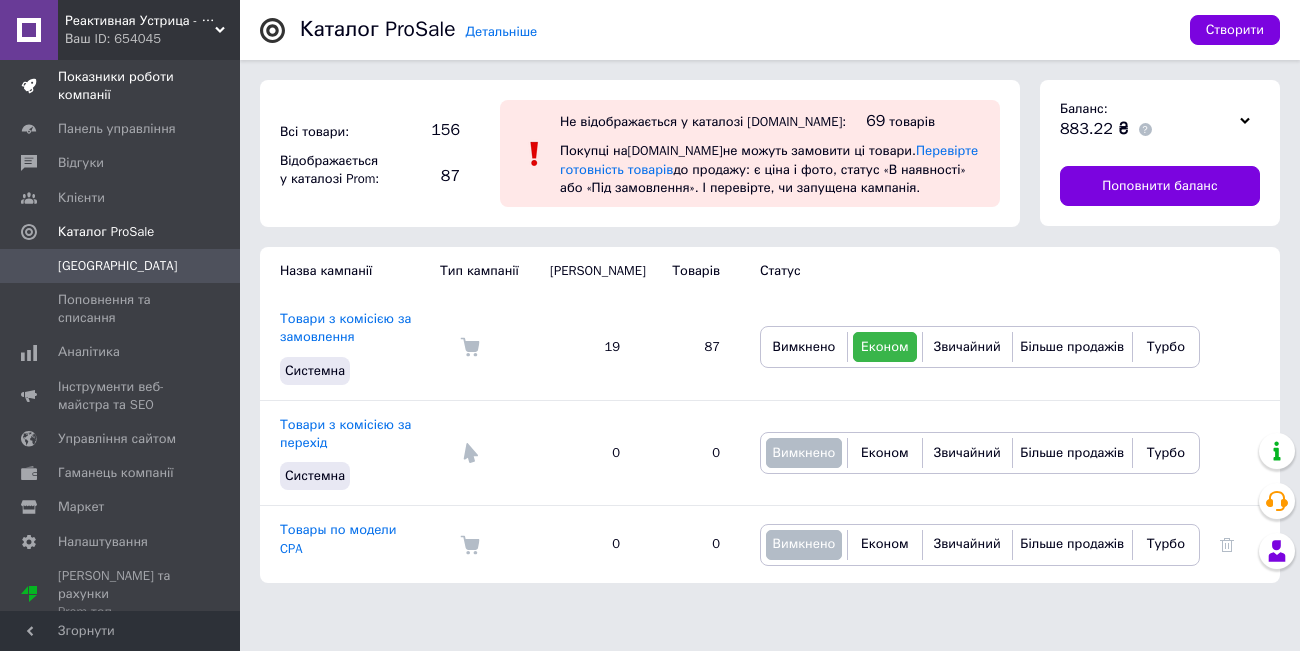 click on "Показники роботи компанії" at bounding box center [121, 86] 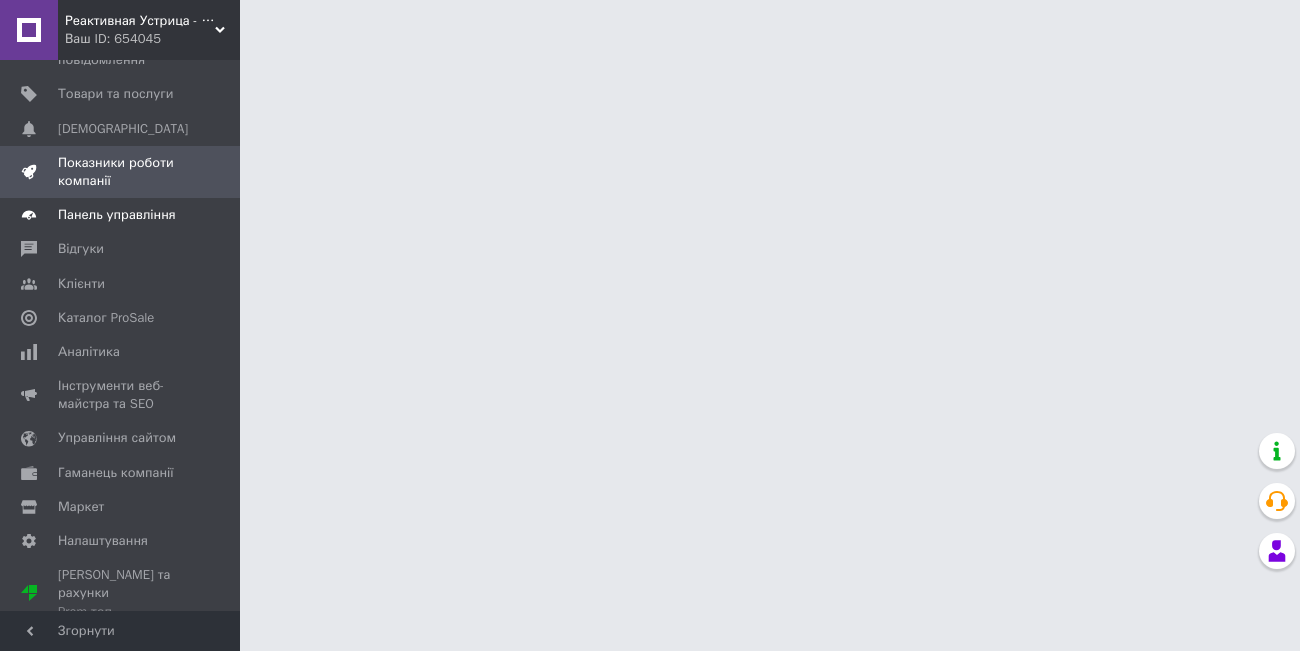 scroll, scrollTop: 1, scrollLeft: 0, axis: vertical 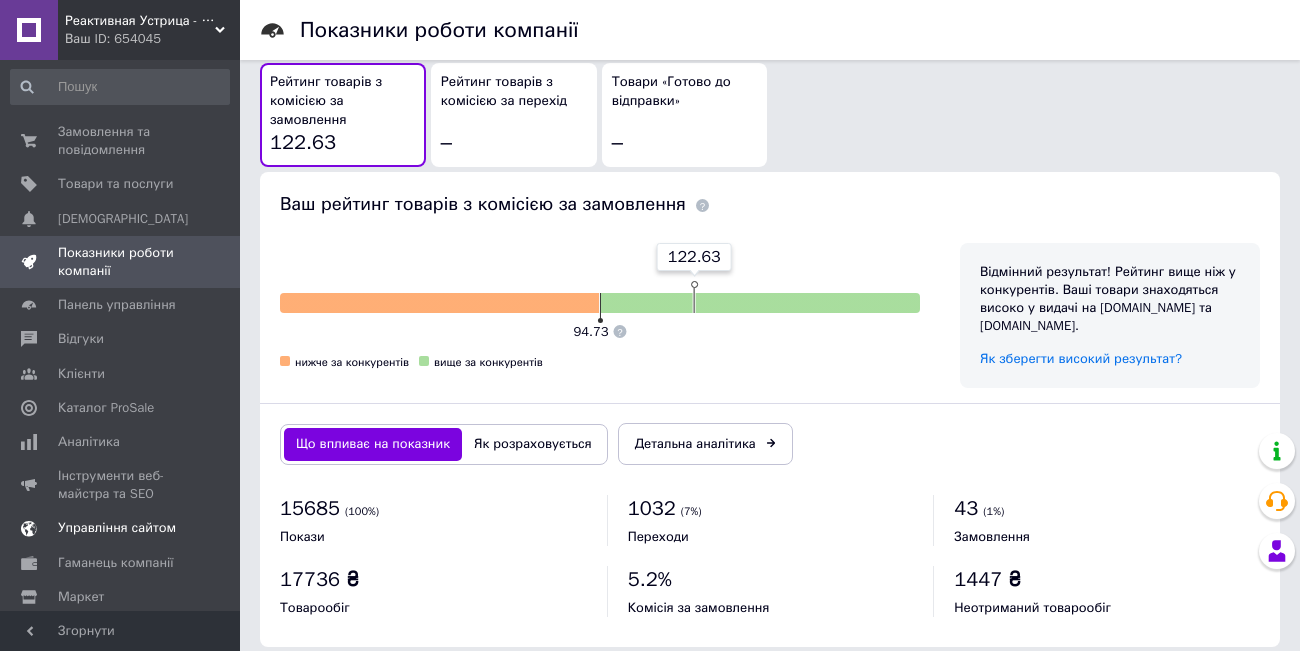 click on "Управління сайтом" at bounding box center [117, 528] 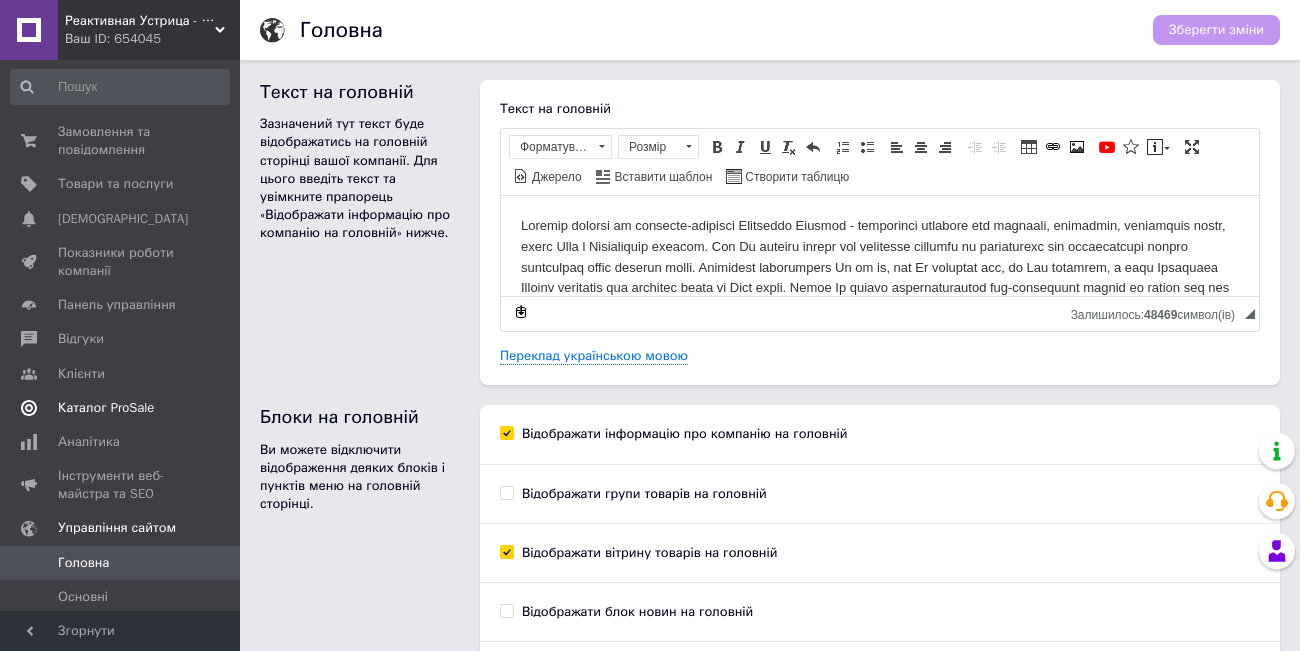 scroll, scrollTop: 0, scrollLeft: 0, axis: both 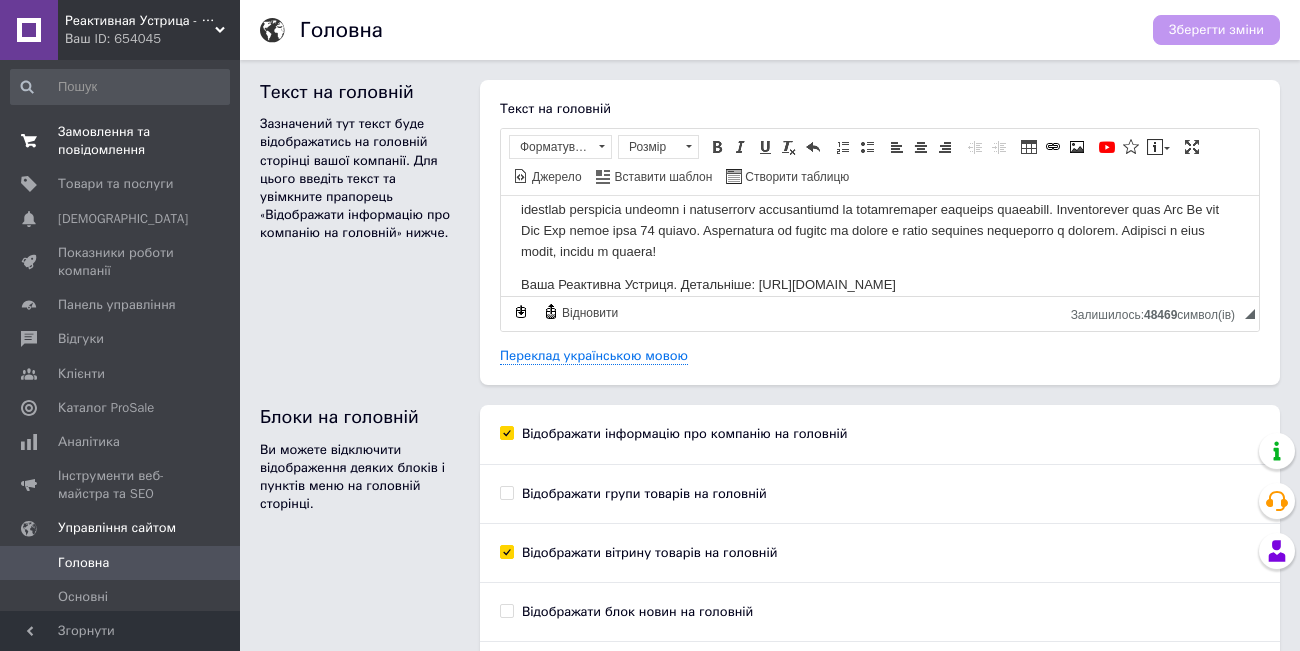 click on "Замовлення та повідомлення" at bounding box center [121, 141] 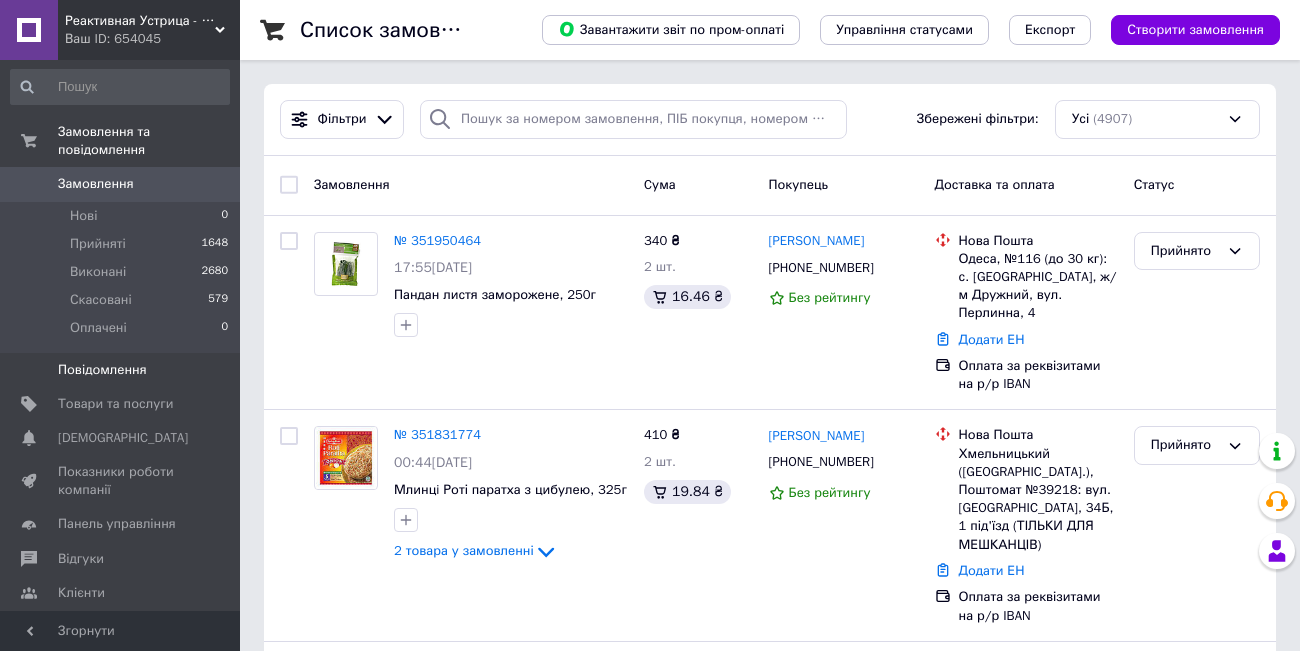 click on "Повідомлення" at bounding box center [102, 370] 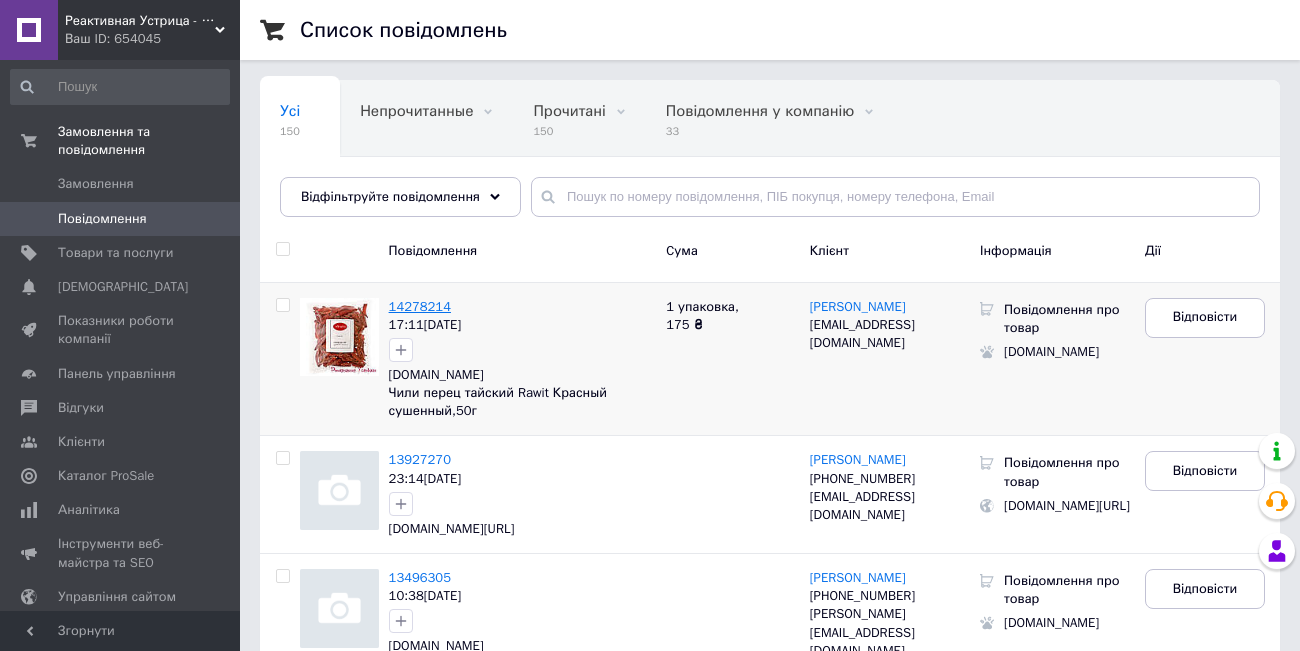 click on "14278214" at bounding box center (420, 306) 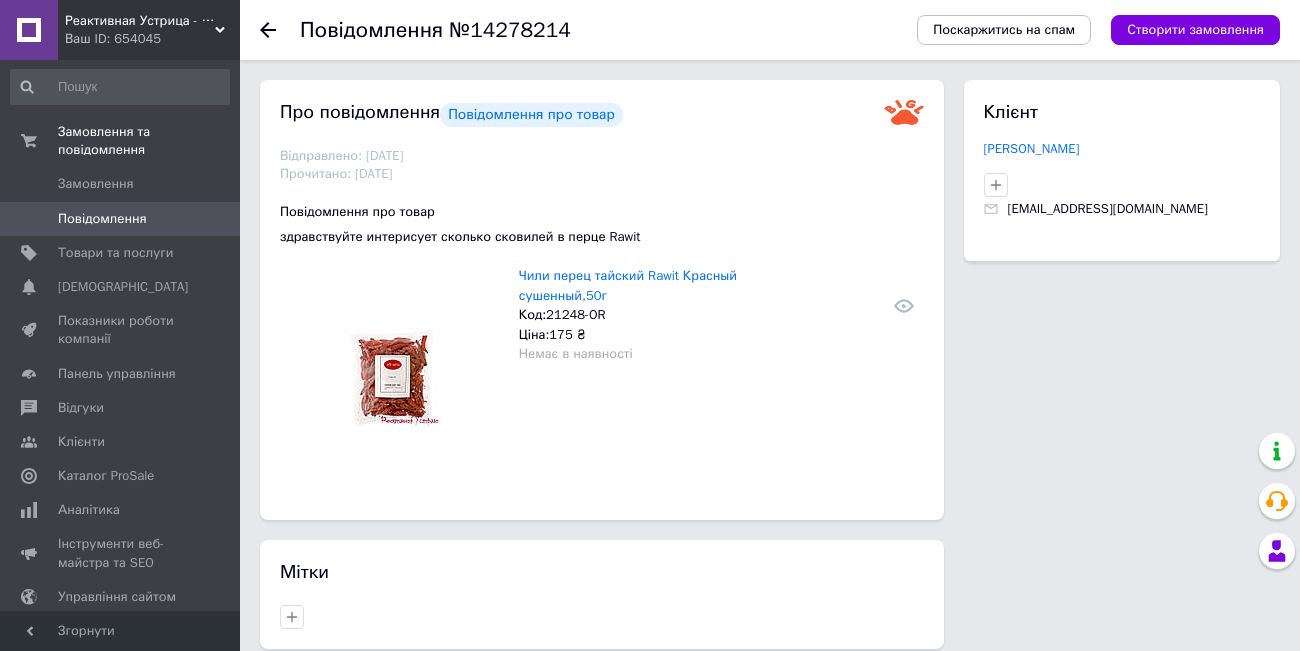 click on "Повідомлення №14278214 Поскаржитись на спам Створити замовлення" at bounding box center (770, 30) 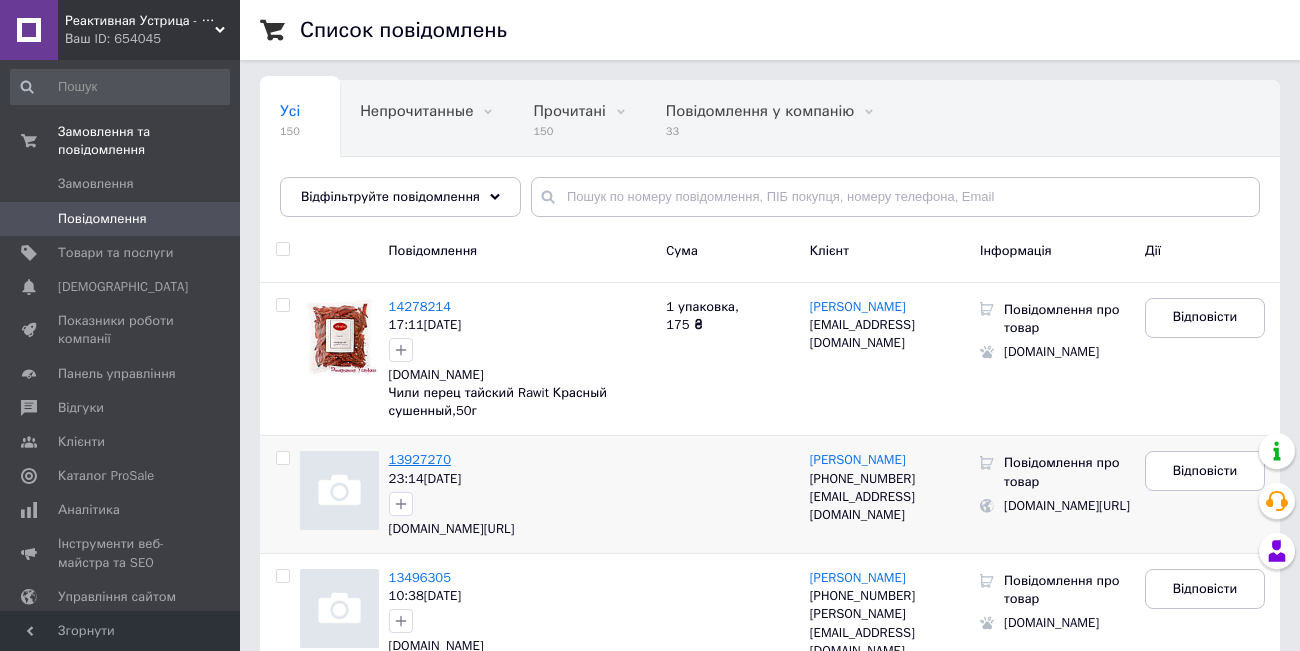 click on "13927270" at bounding box center (420, 459) 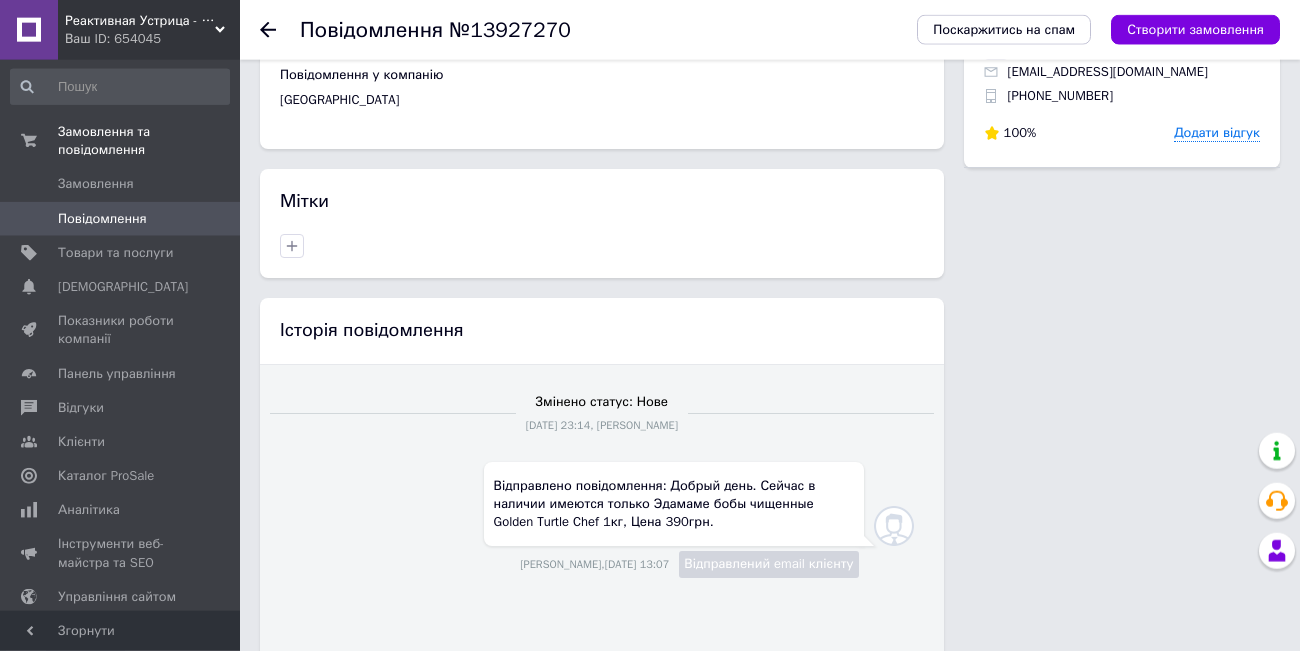 scroll, scrollTop: 138, scrollLeft: 0, axis: vertical 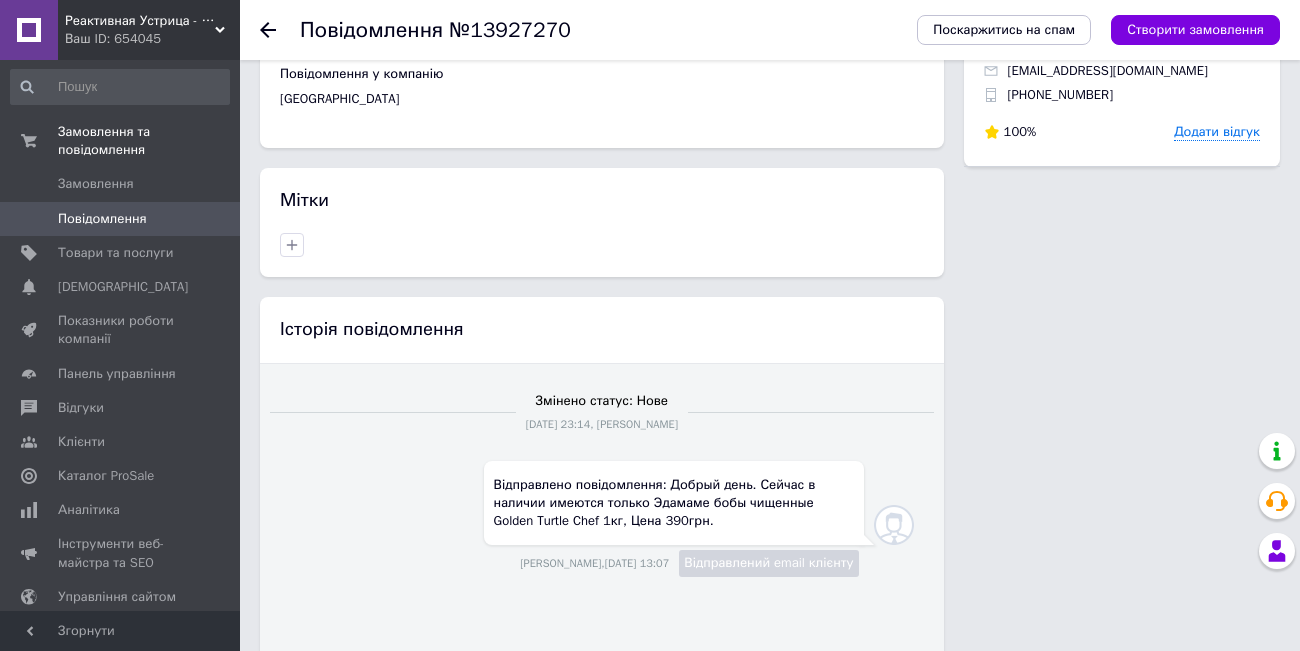click 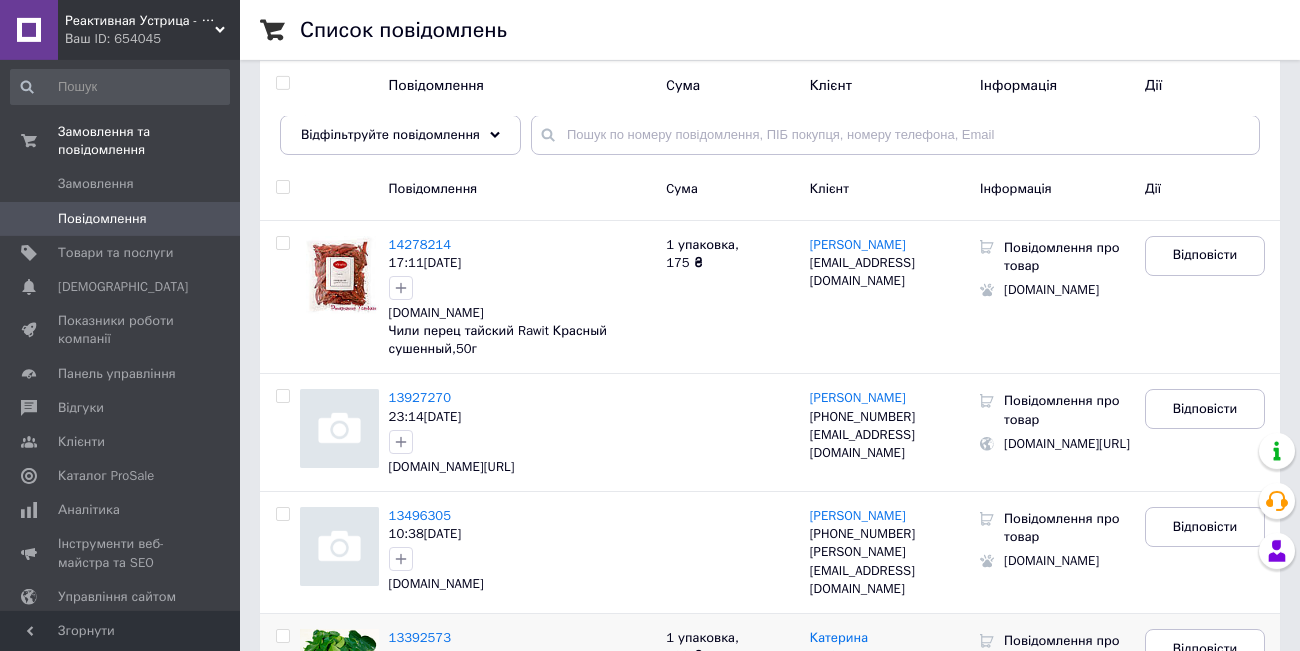 scroll, scrollTop: 0, scrollLeft: 0, axis: both 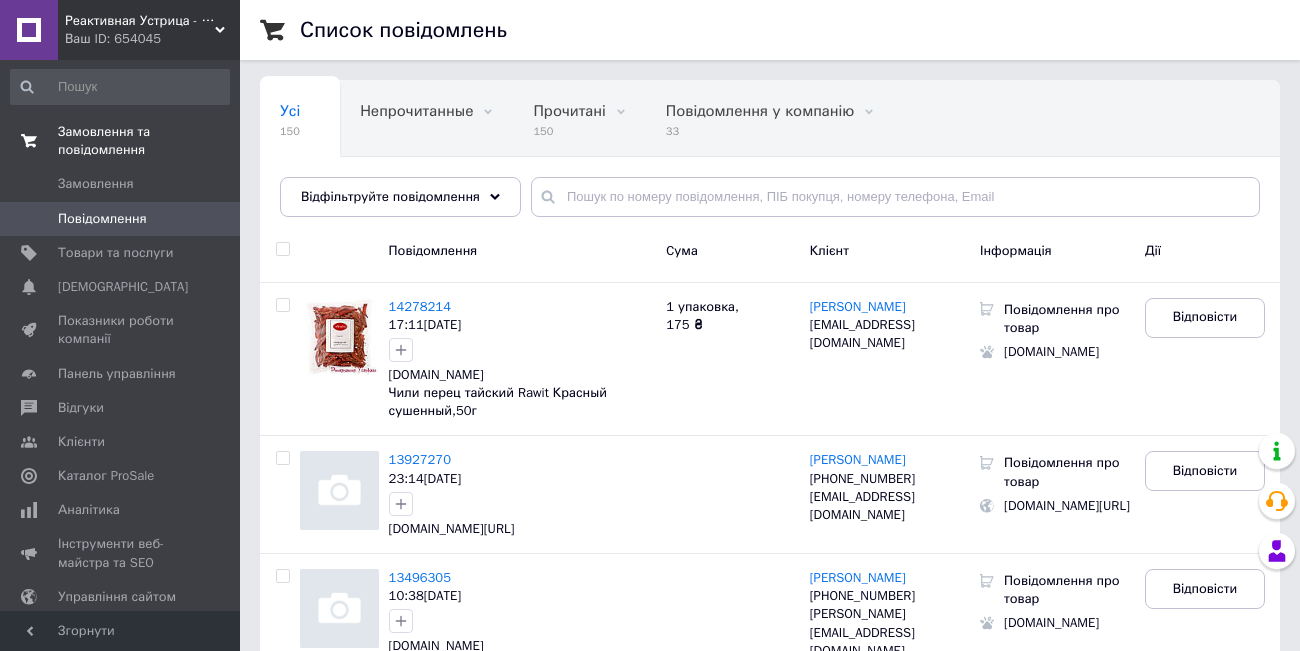 click on "Замовлення та повідомлення" at bounding box center (149, 141) 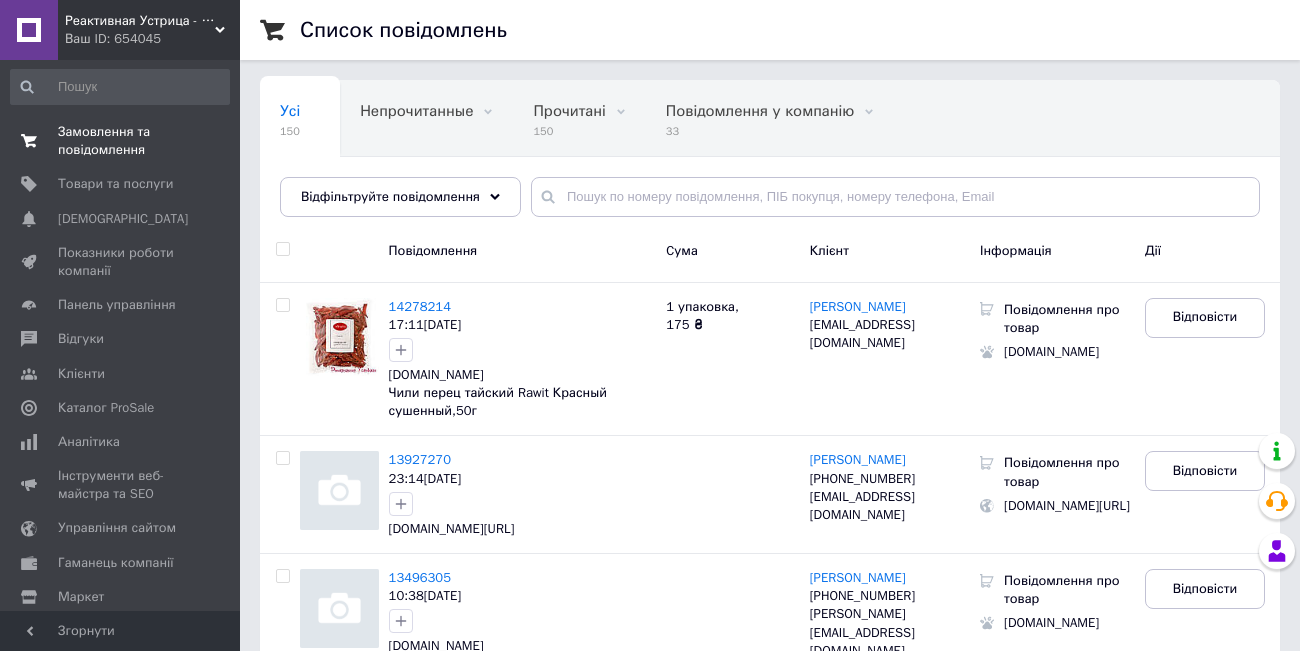 click on "Замовлення та повідомлення" at bounding box center [121, 141] 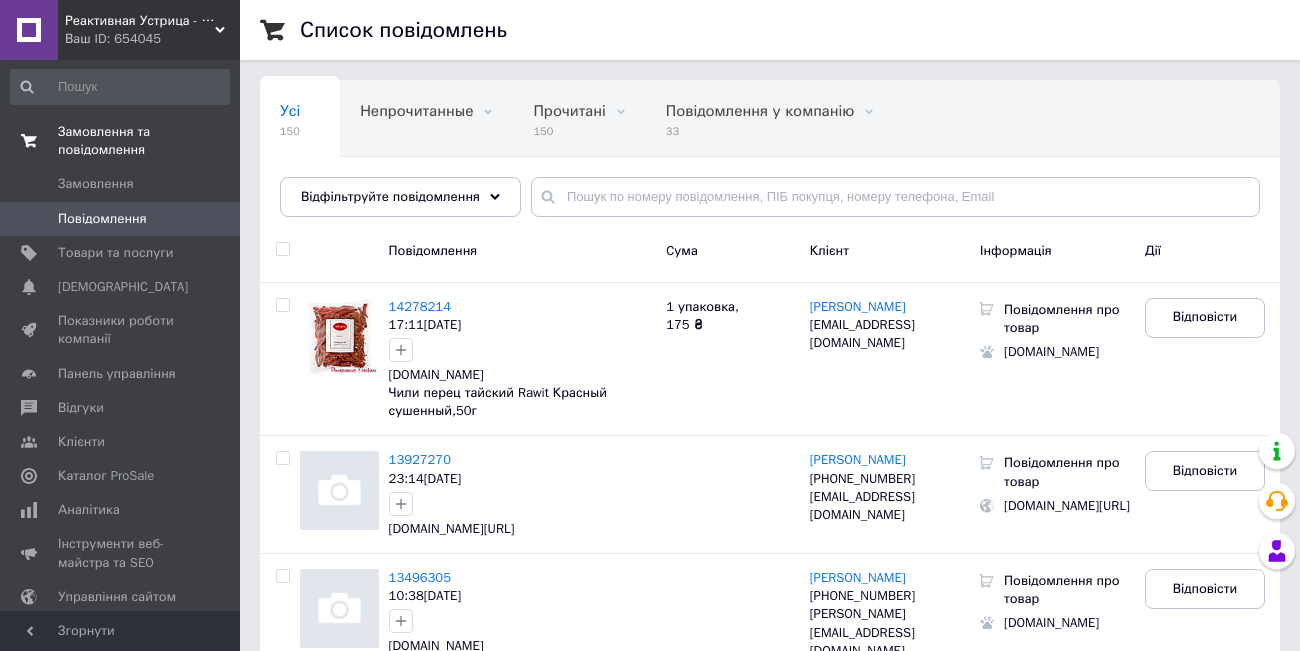click on "Замовлення та повідомлення" at bounding box center (149, 141) 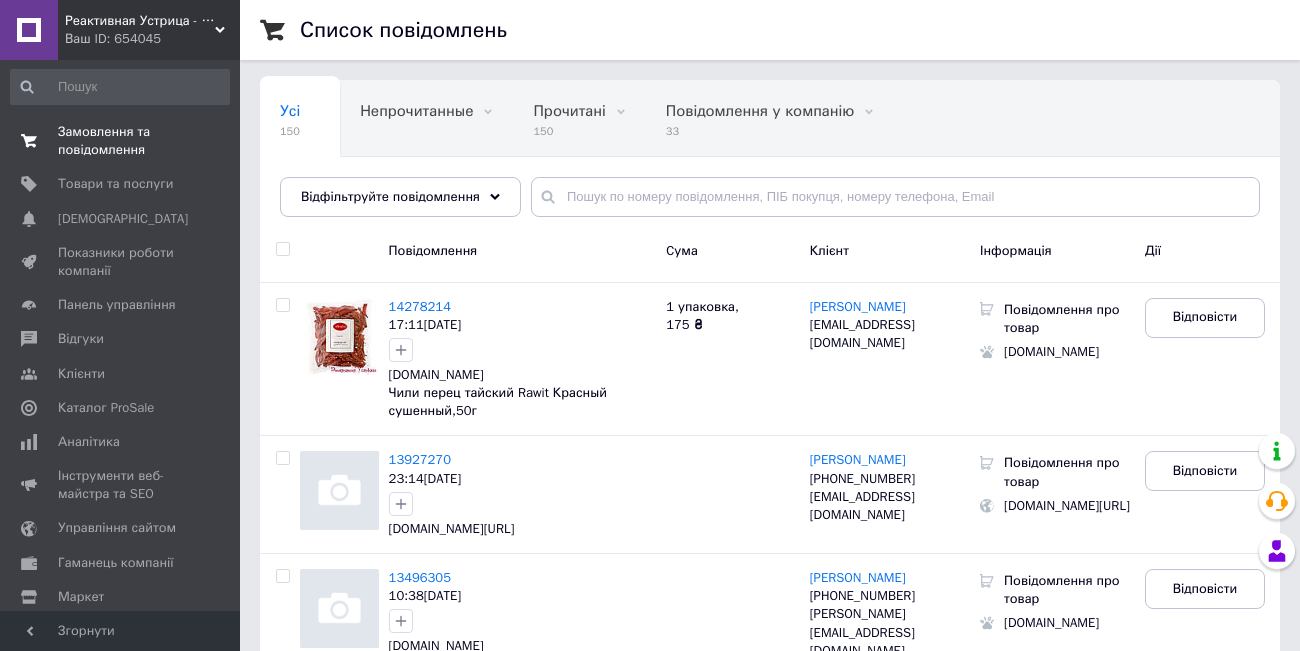click on "Замовлення та повідомлення" at bounding box center [121, 141] 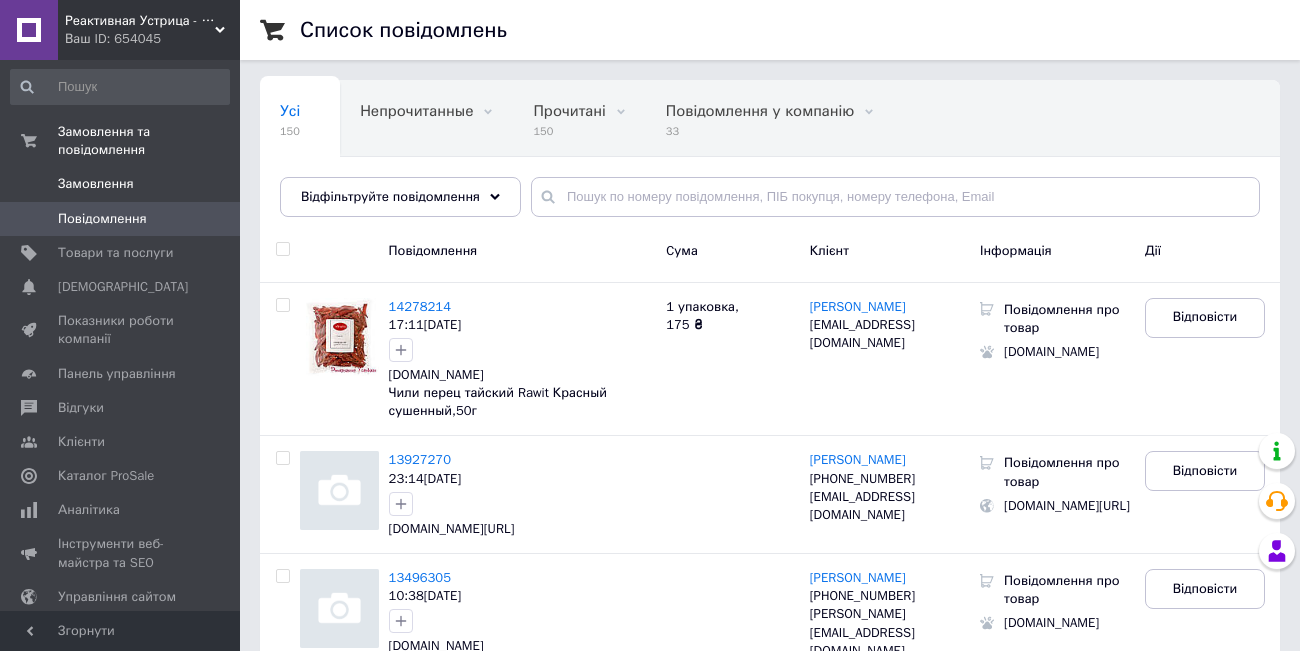 click on "Замовлення" at bounding box center [96, 184] 